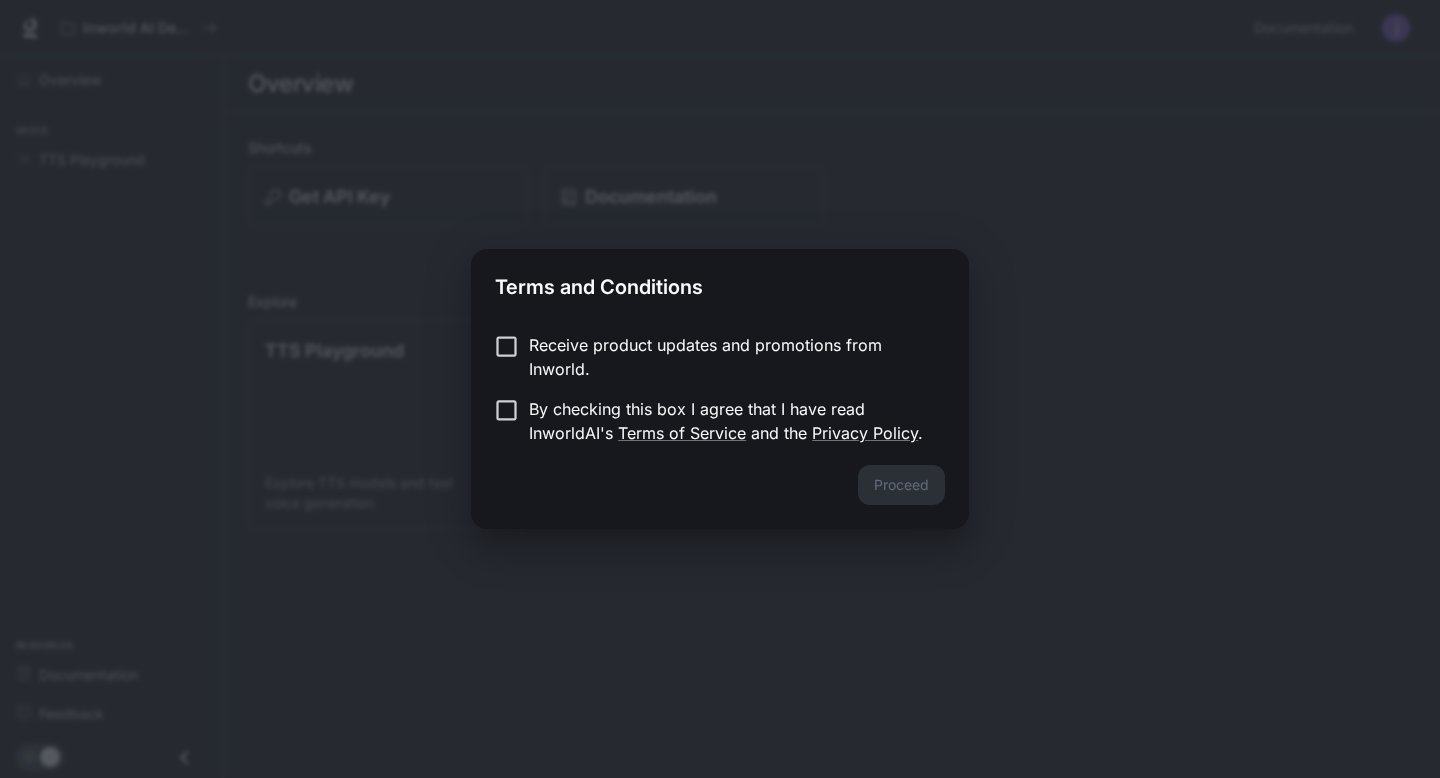 scroll, scrollTop: 0, scrollLeft: 0, axis: both 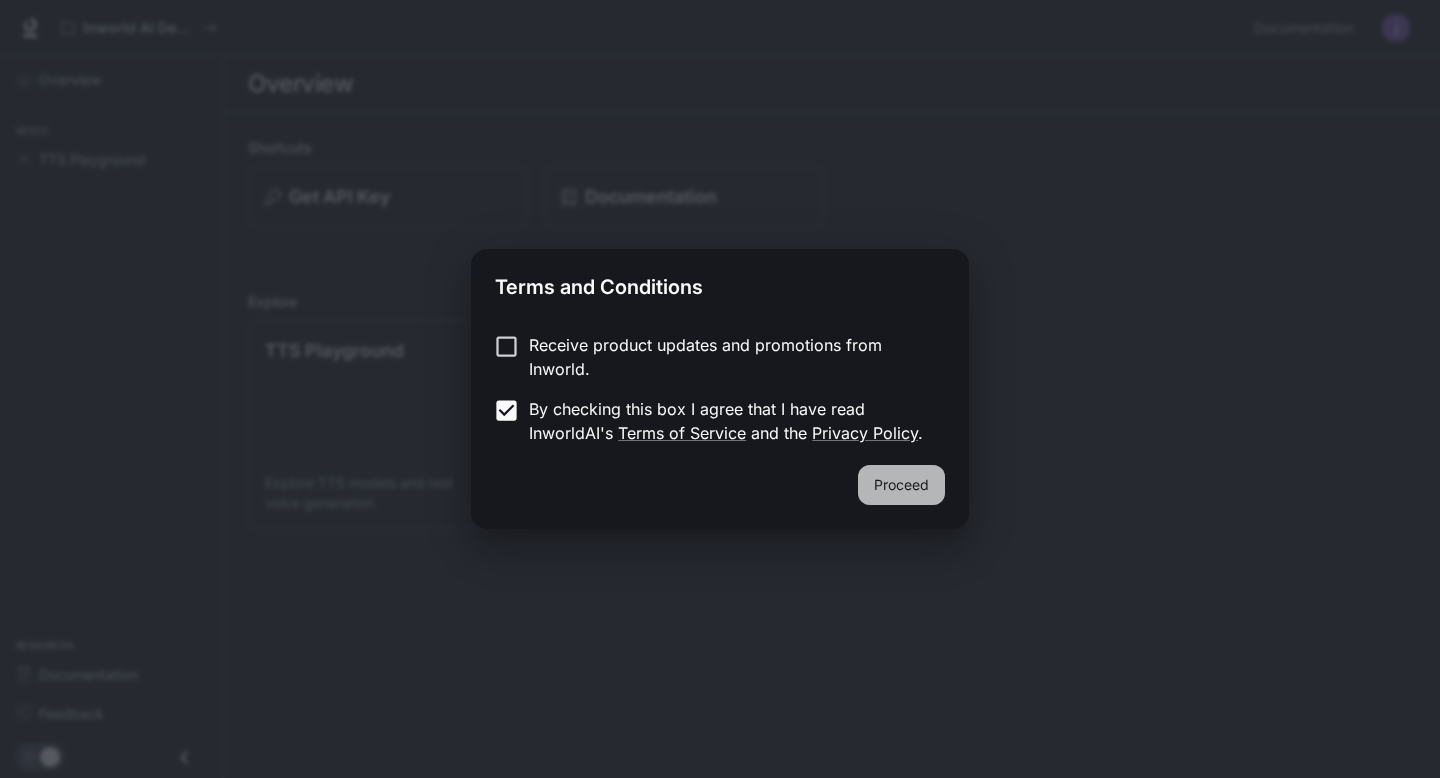 click on "Proceed" at bounding box center [901, 485] 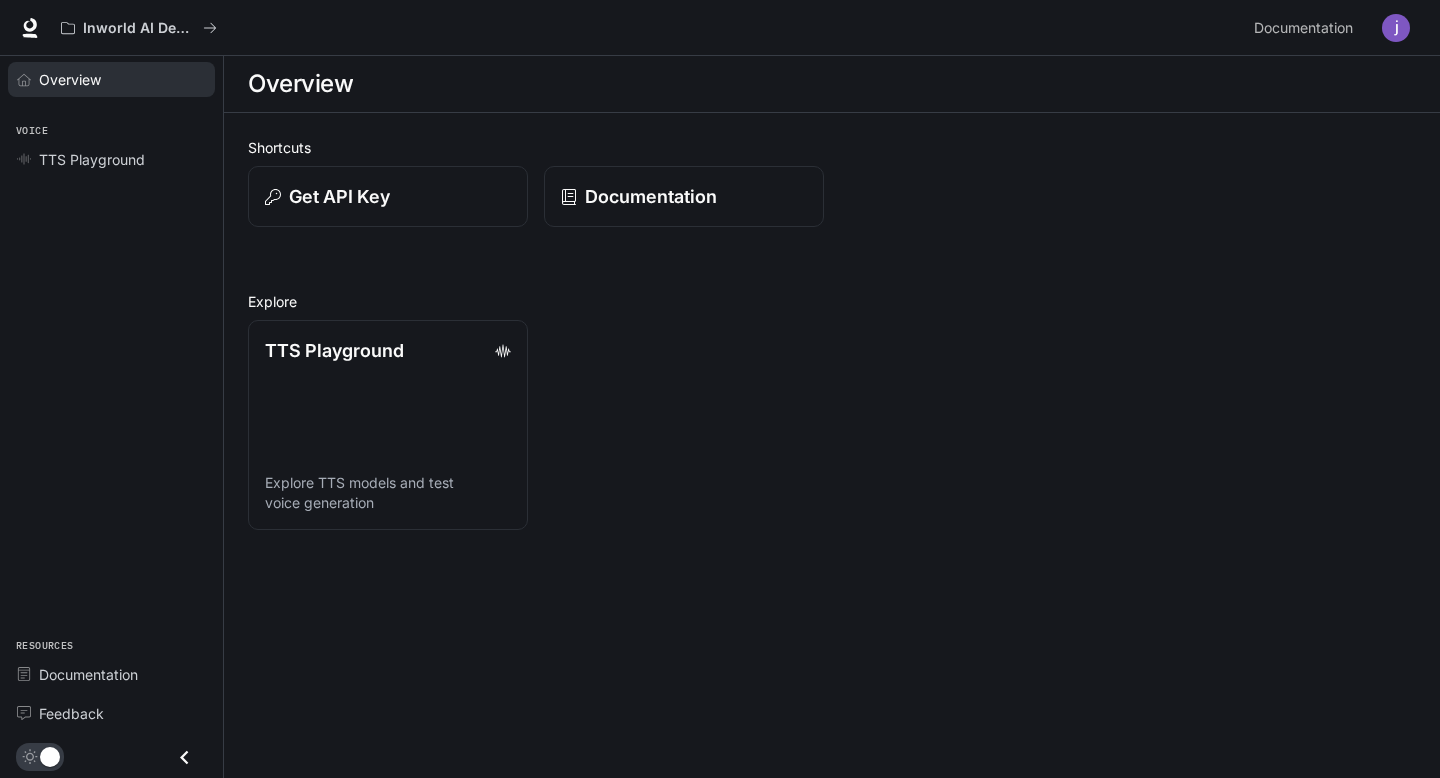 click on "Overview" at bounding box center (70, 79) 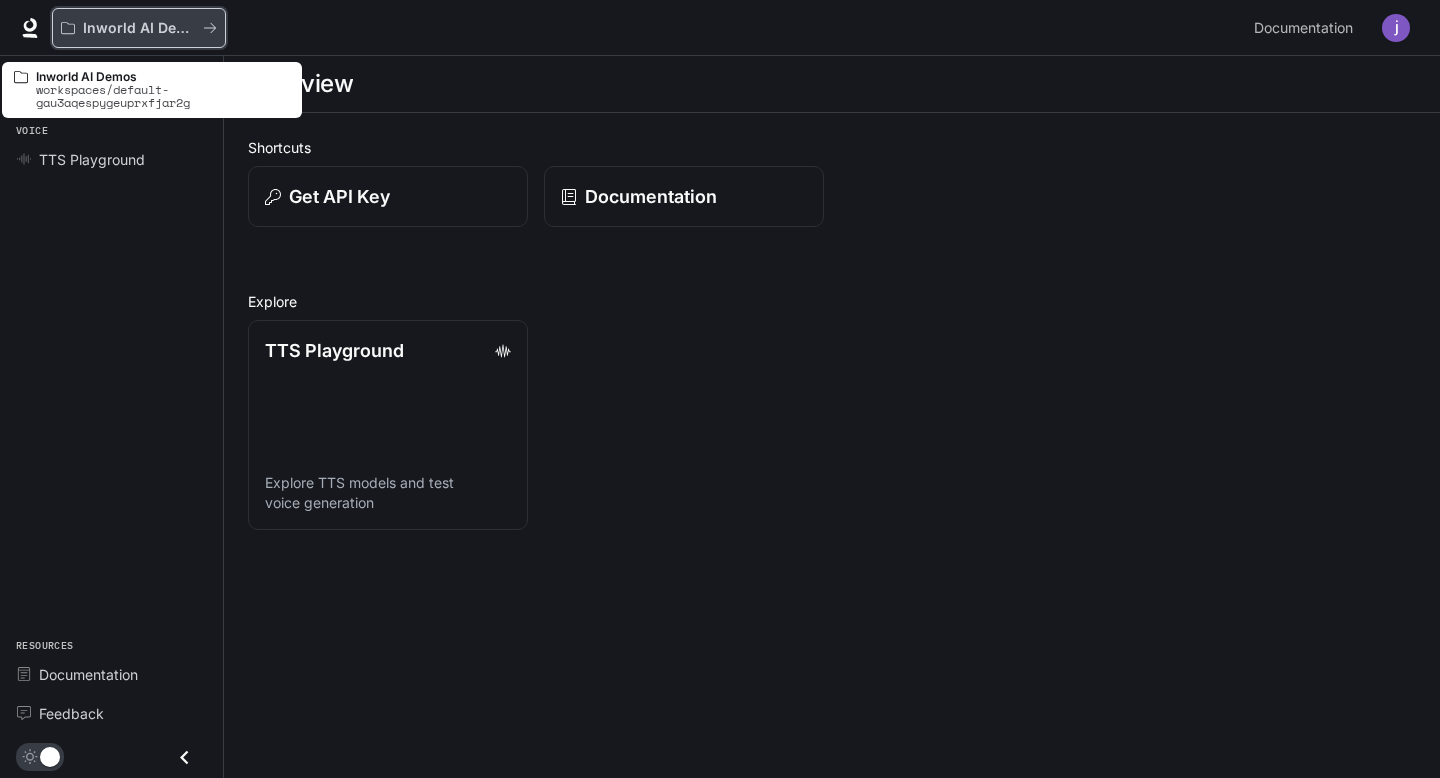 click on "Inworld AI Demos" at bounding box center (139, 28) 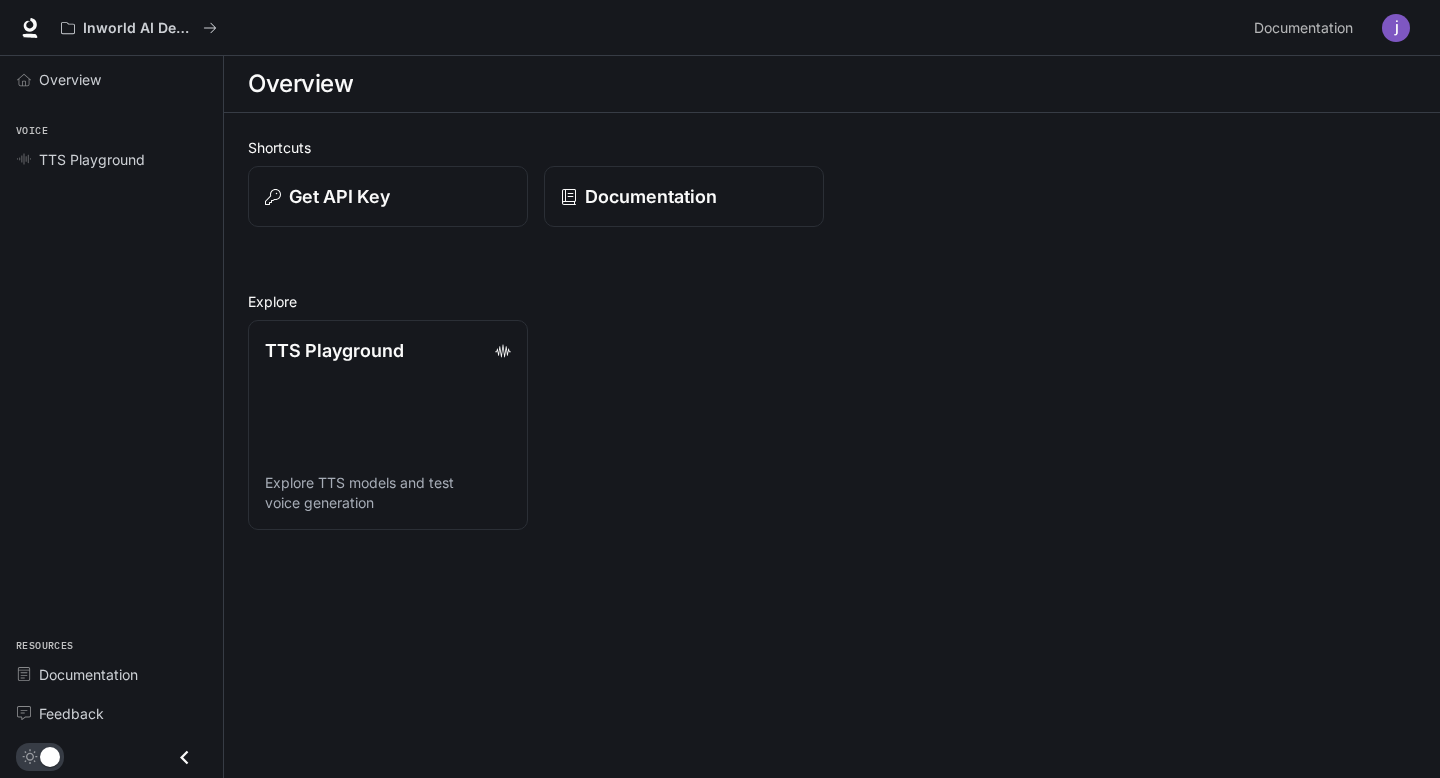 click on "Overview Voice TTS Playground Resources Documentation Feedback" at bounding box center (111, 417) 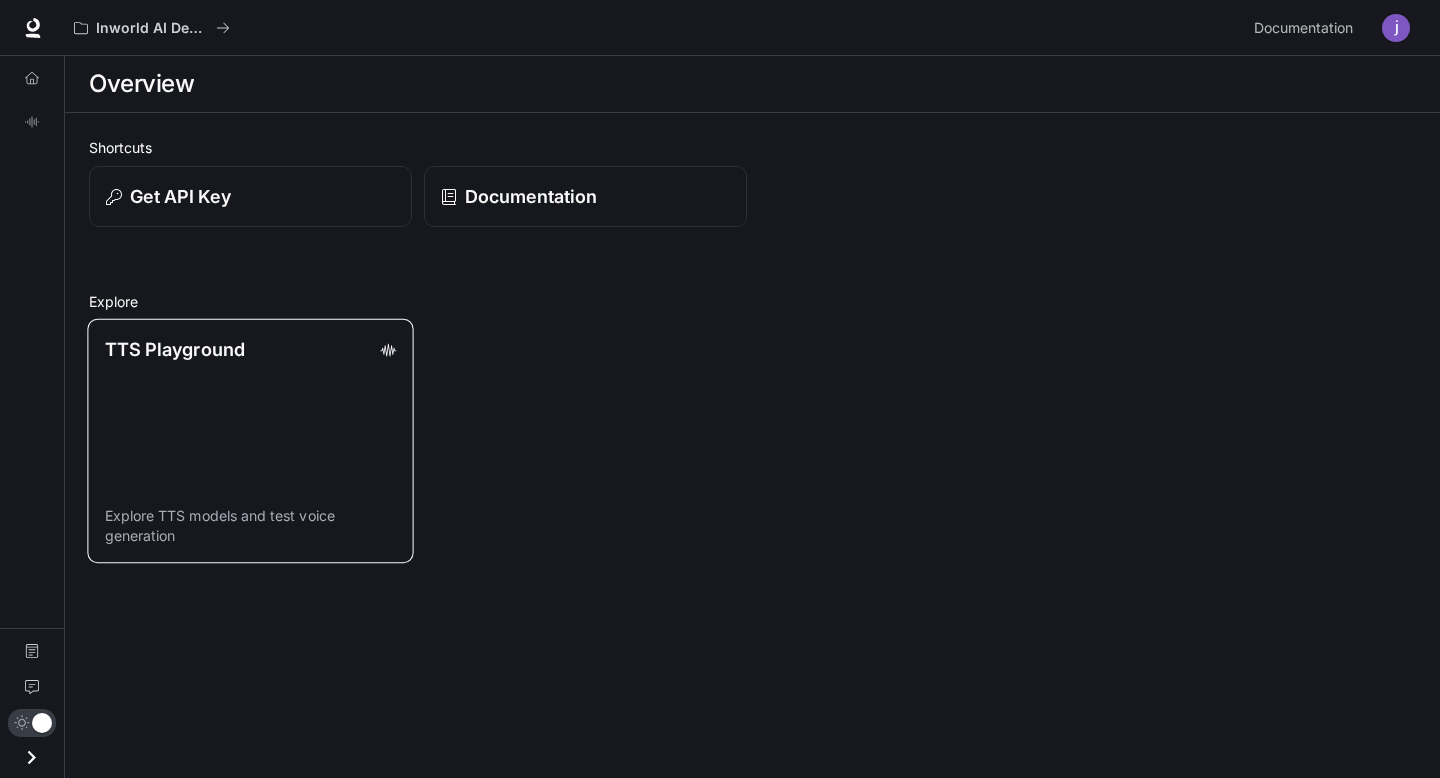 click on "TTS Playground Explore TTS models and test voice generation" at bounding box center (250, 441) 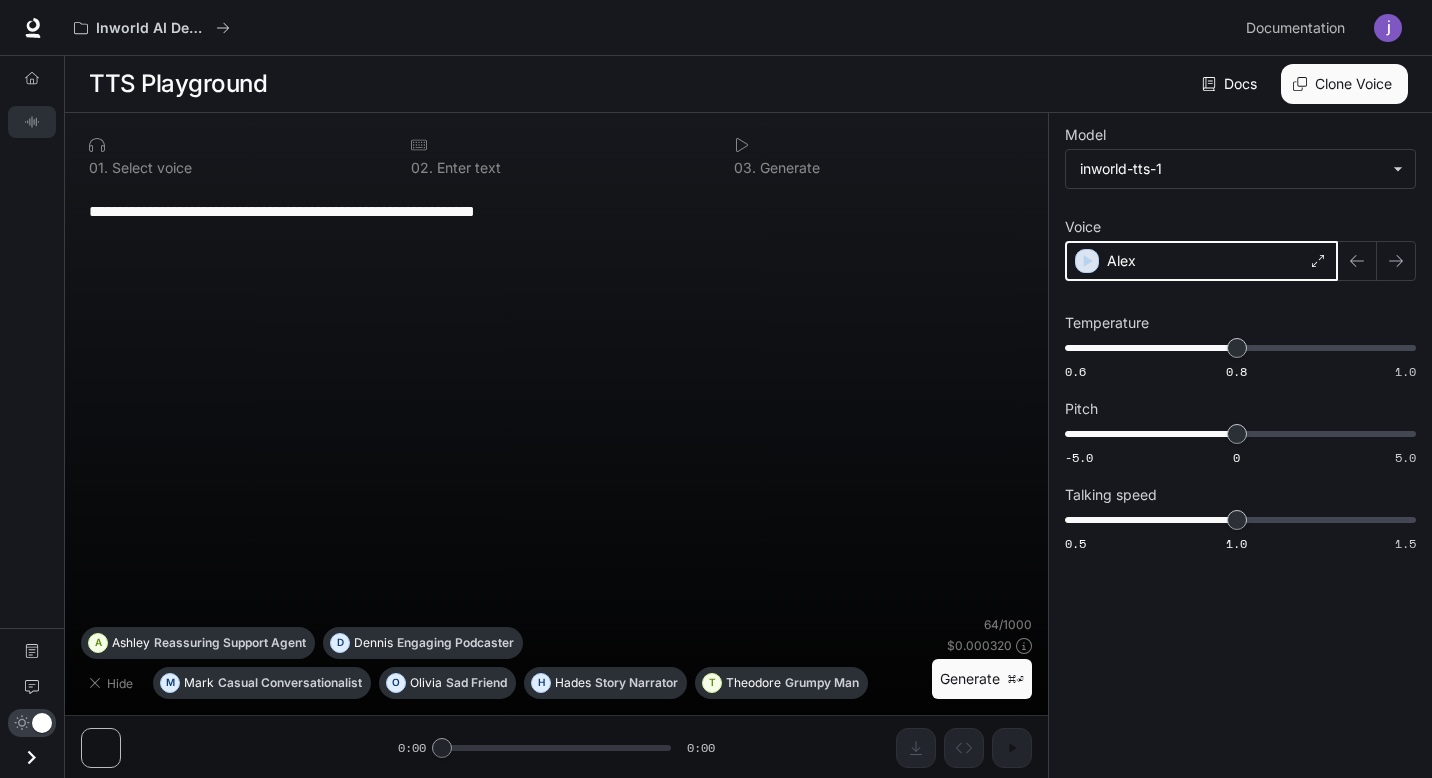 click at bounding box center [1087, 261] 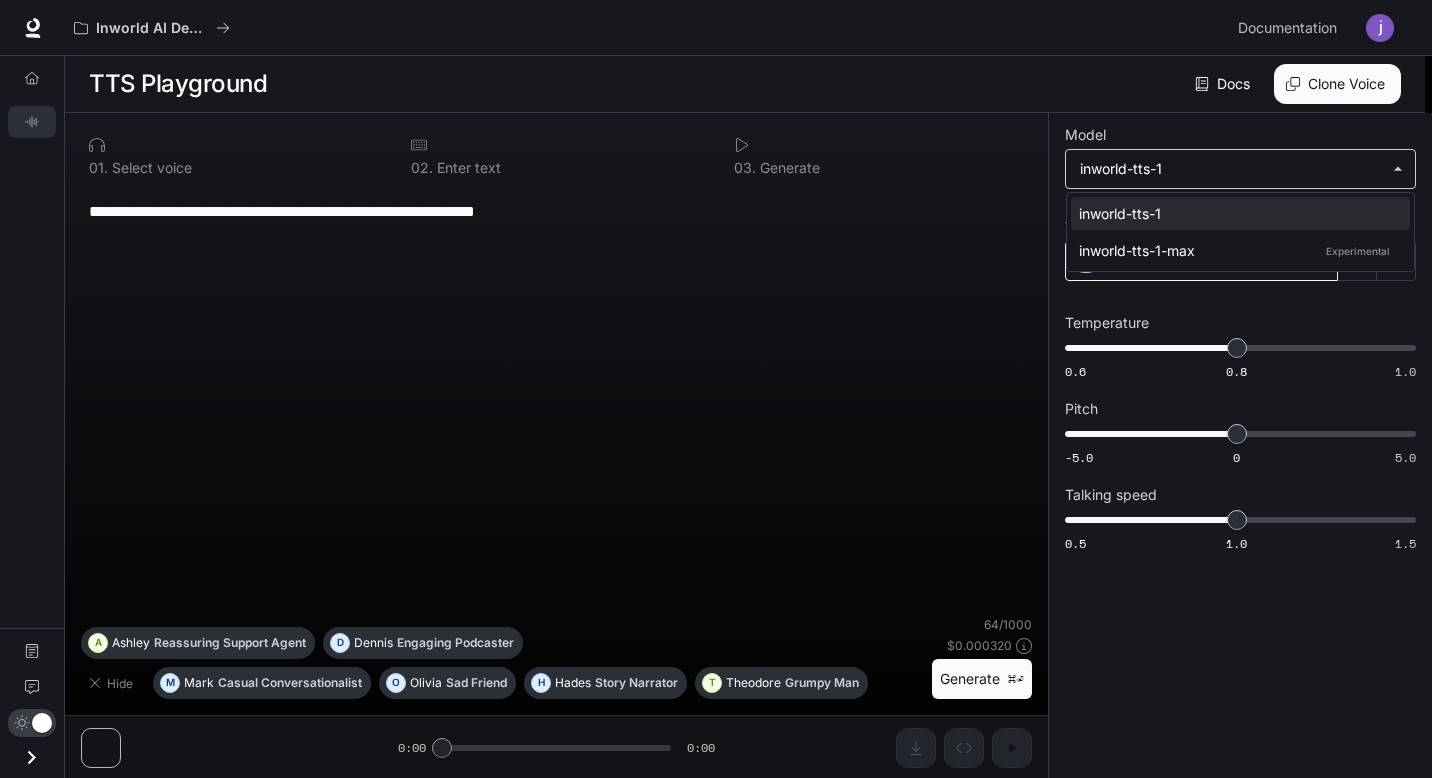 click on "**********" at bounding box center (716, 389) 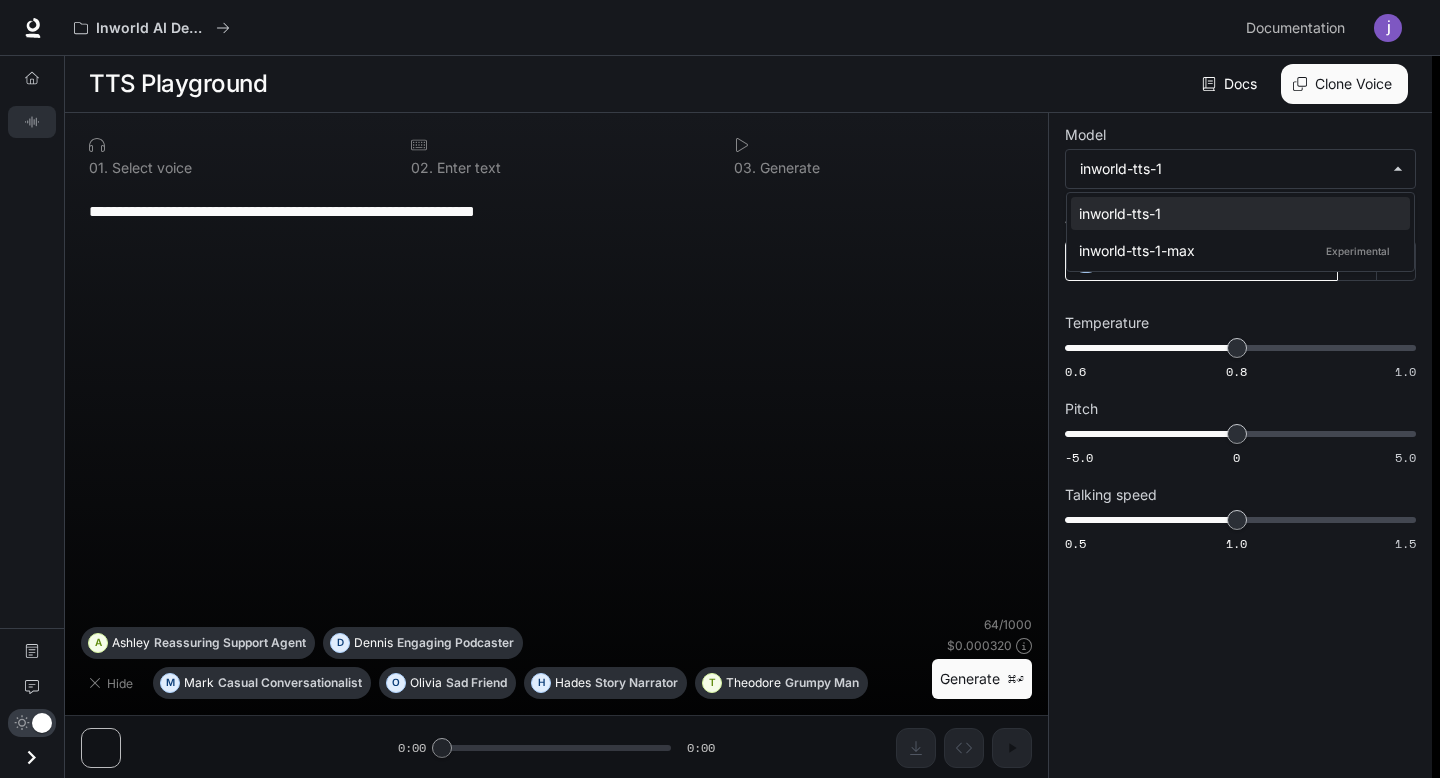 click at bounding box center [720, 389] 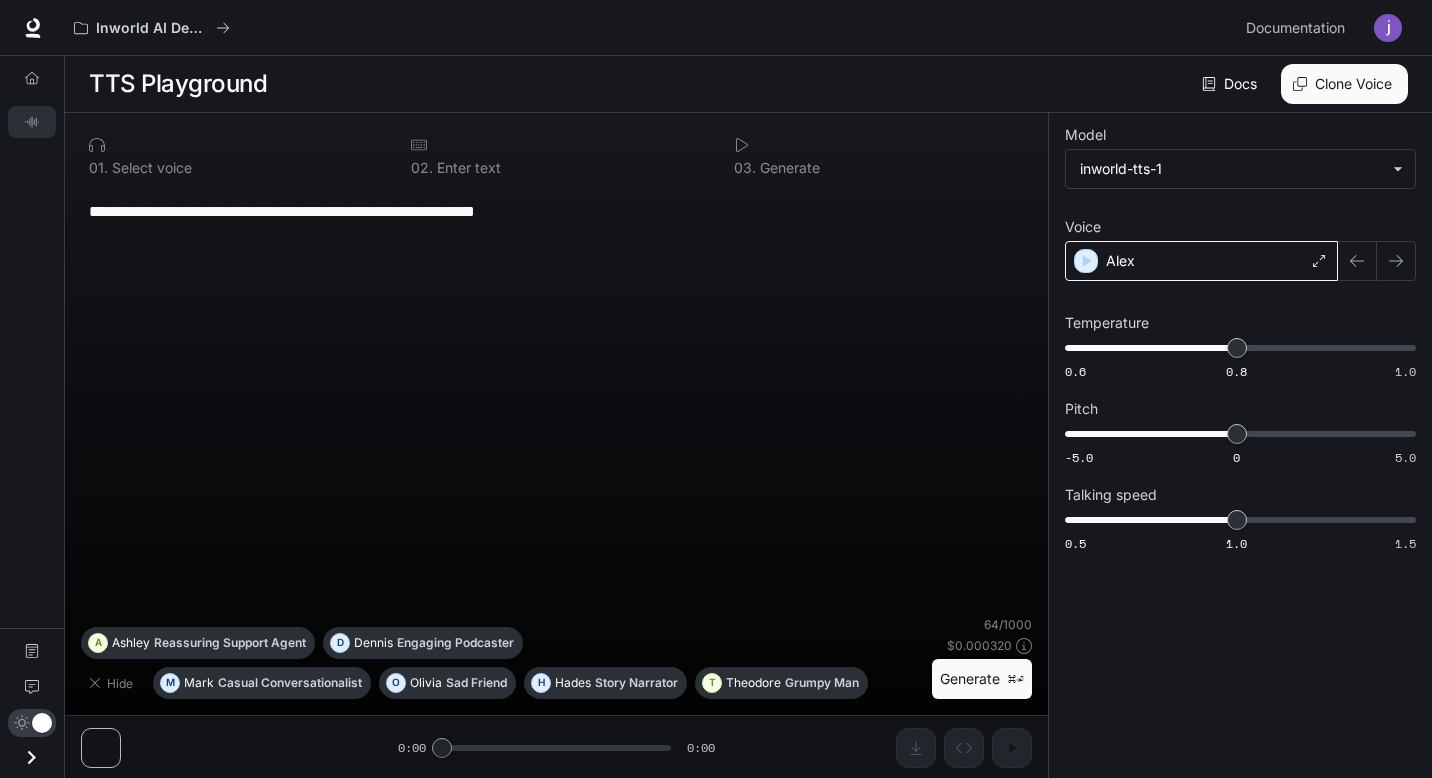 click on "**********" at bounding box center [556, 401] 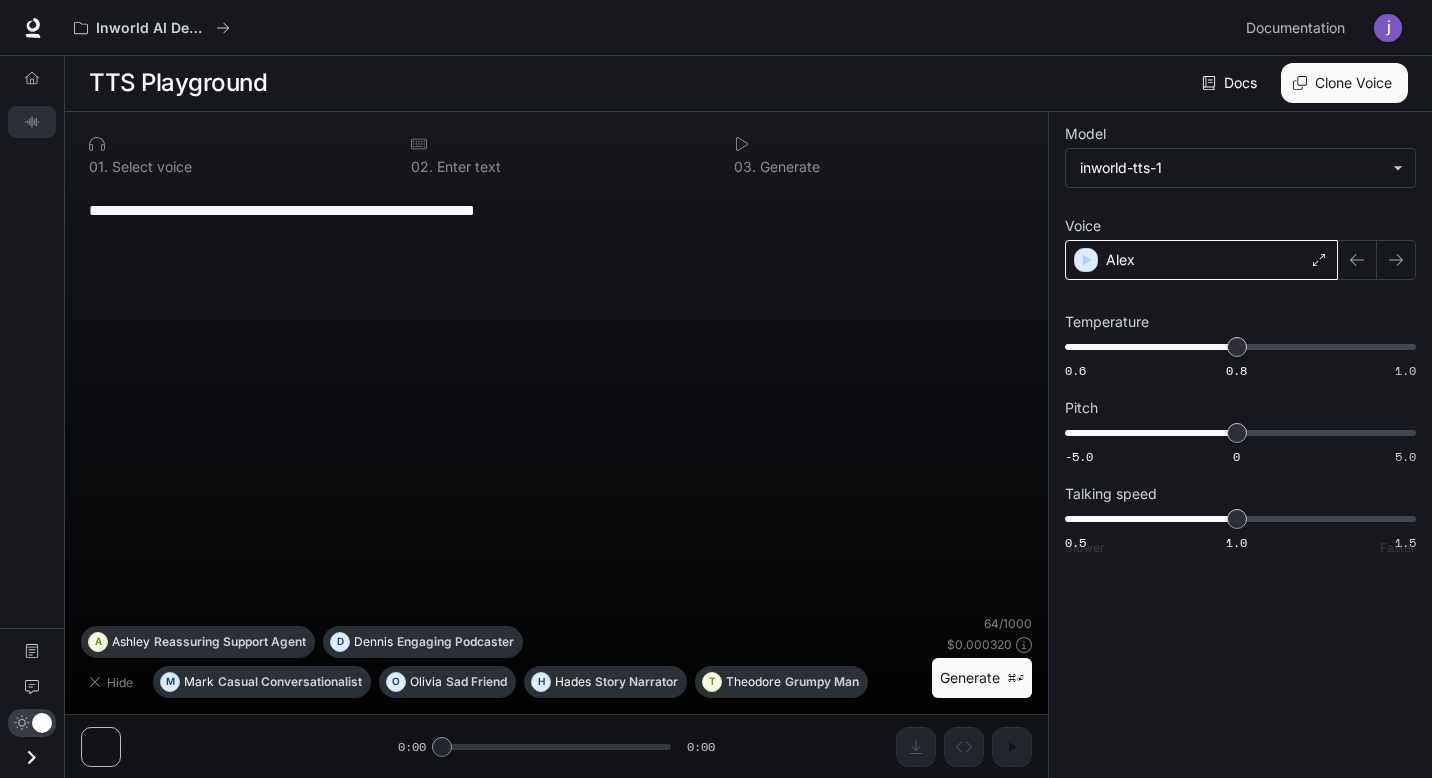 click on "64  /  1000 $ 0.000320 Generate ⌘⏎" at bounding box center [982, 656] 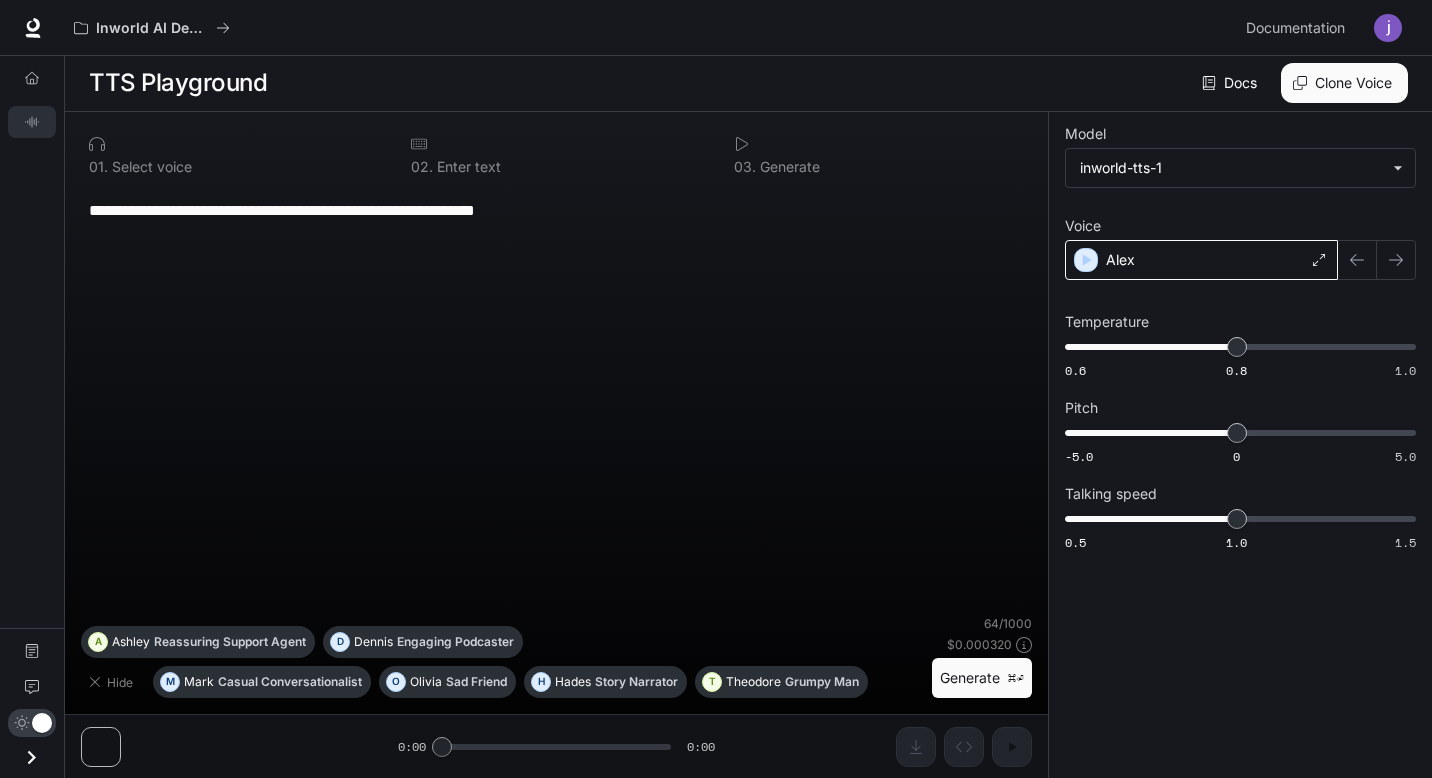 click on "Generate ⌘⏎" at bounding box center [982, 678] 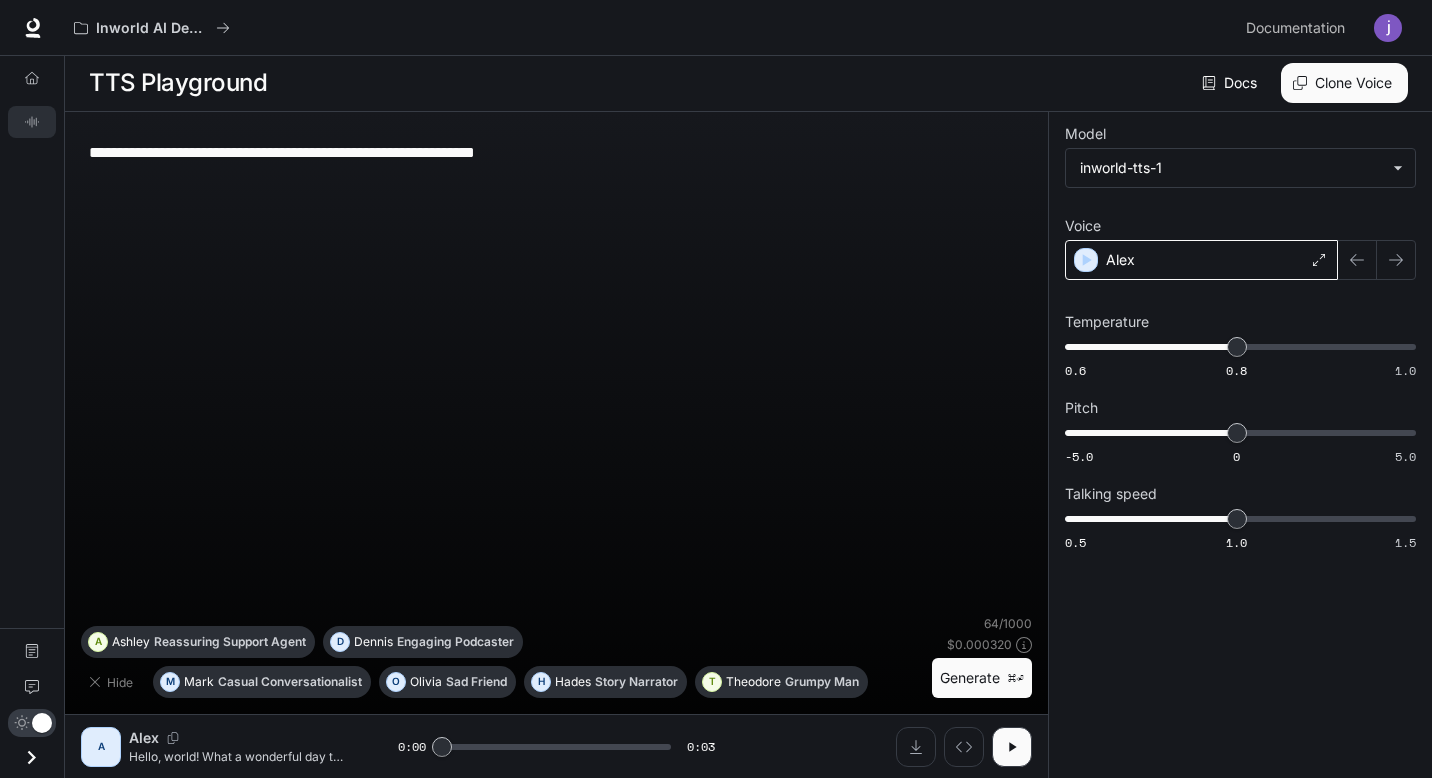 click on "**********" at bounding box center (556, 371) 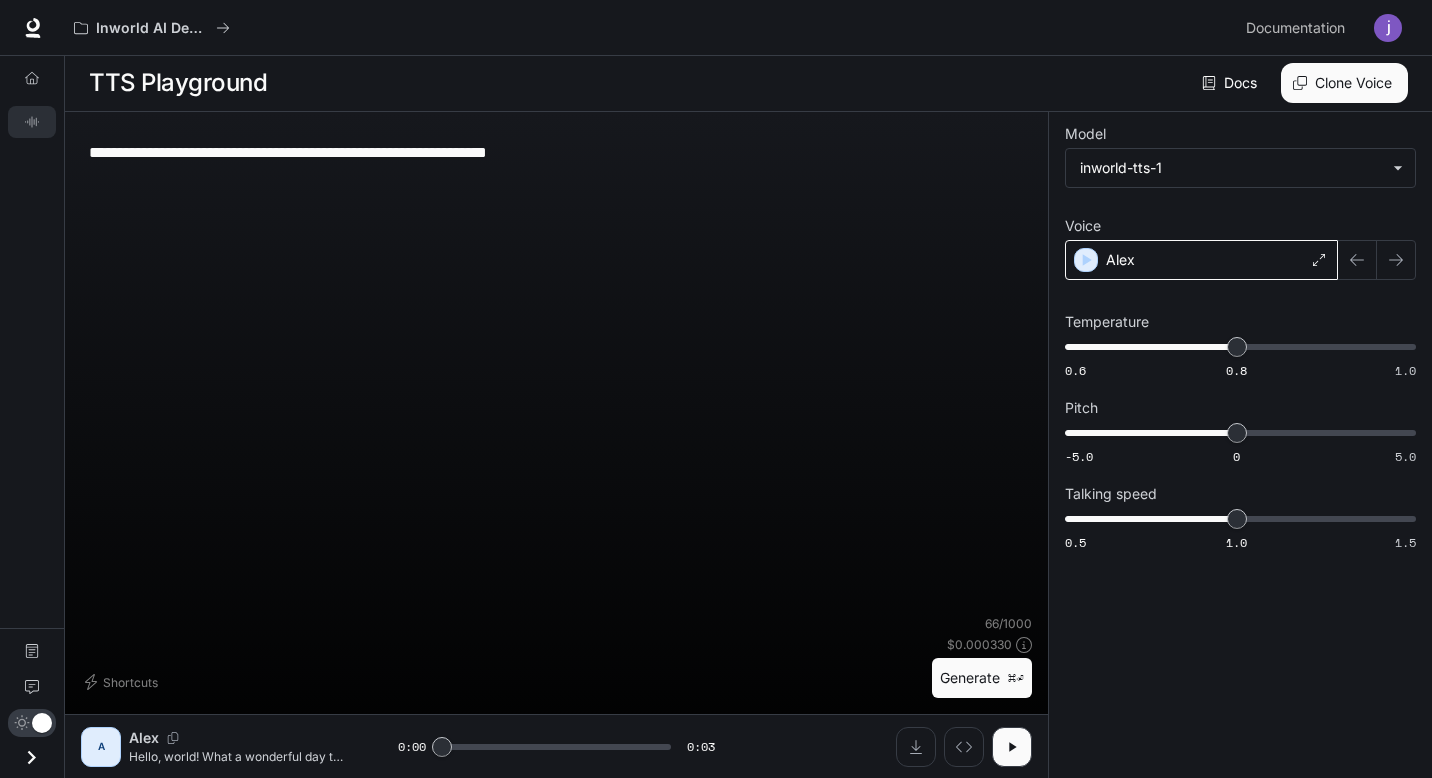 drag, startPoint x: 618, startPoint y: 158, endPoint x: 245, endPoint y: 147, distance: 373.16217 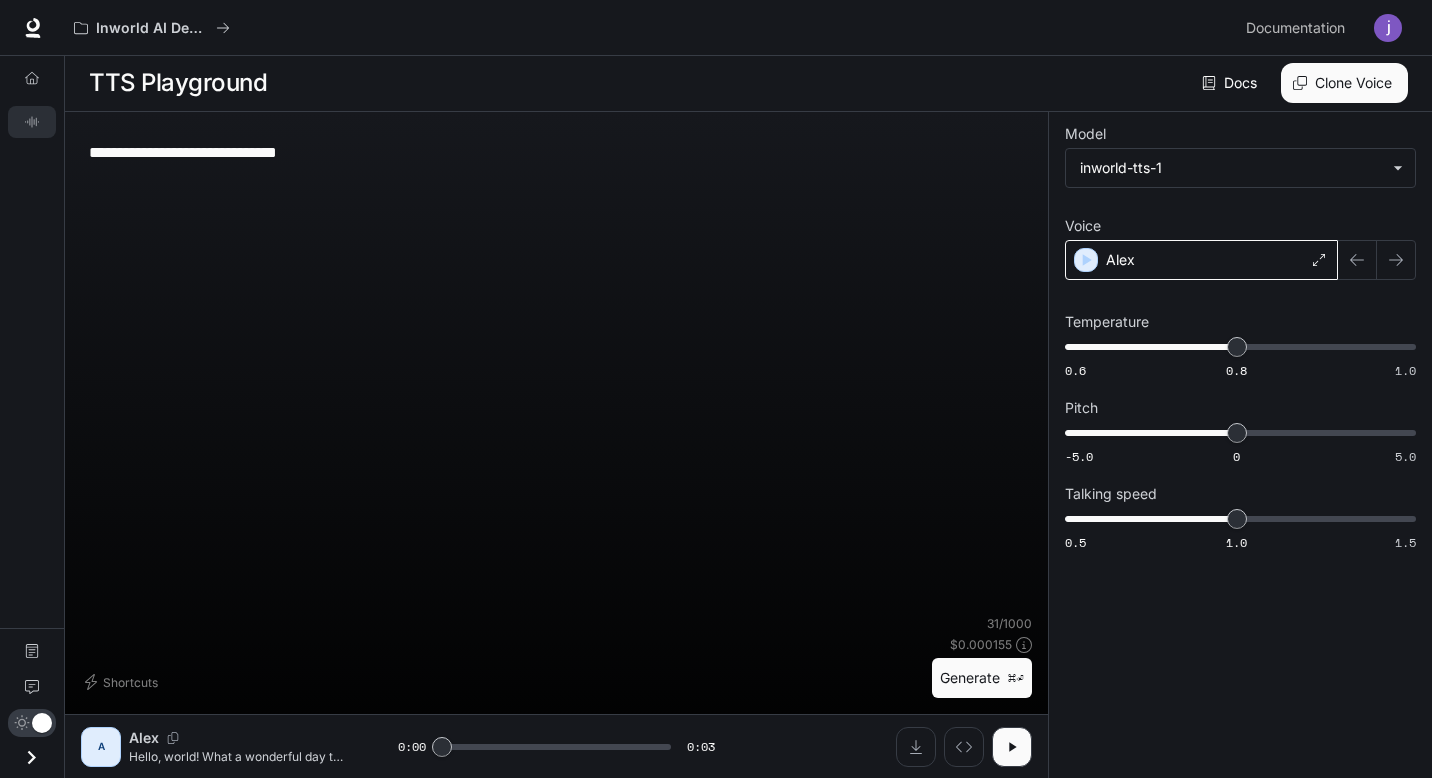 type on "**********" 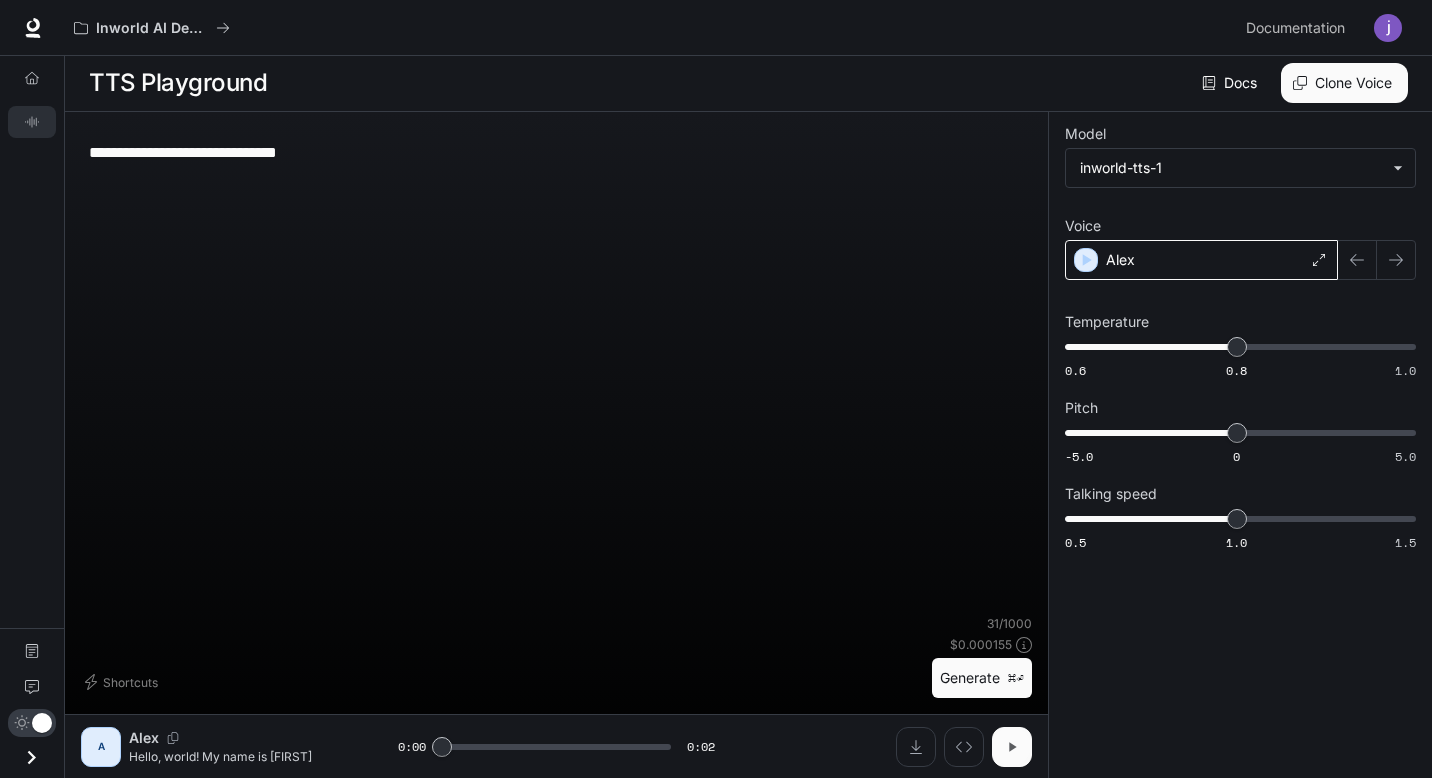 click at bounding box center [1012, 747] 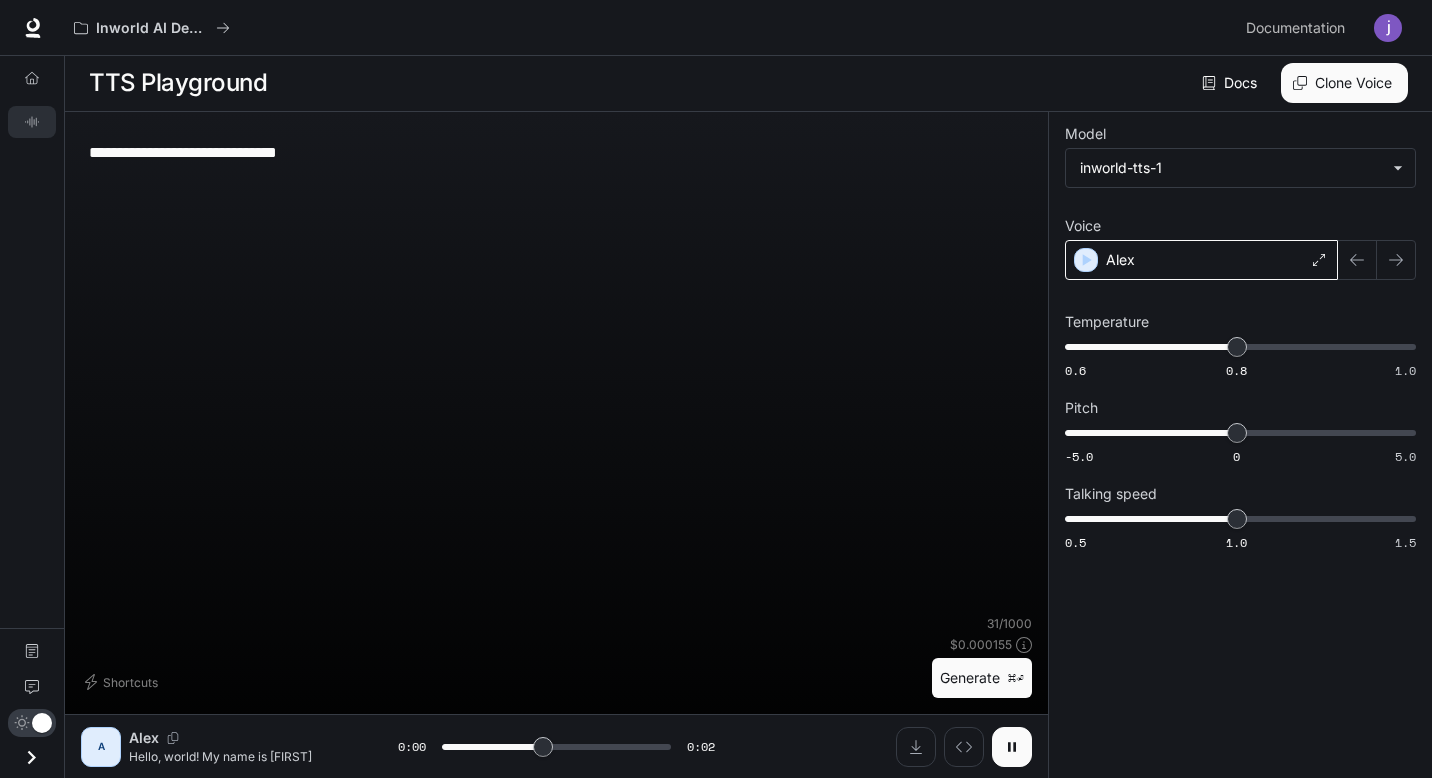 click at bounding box center [1012, 747] 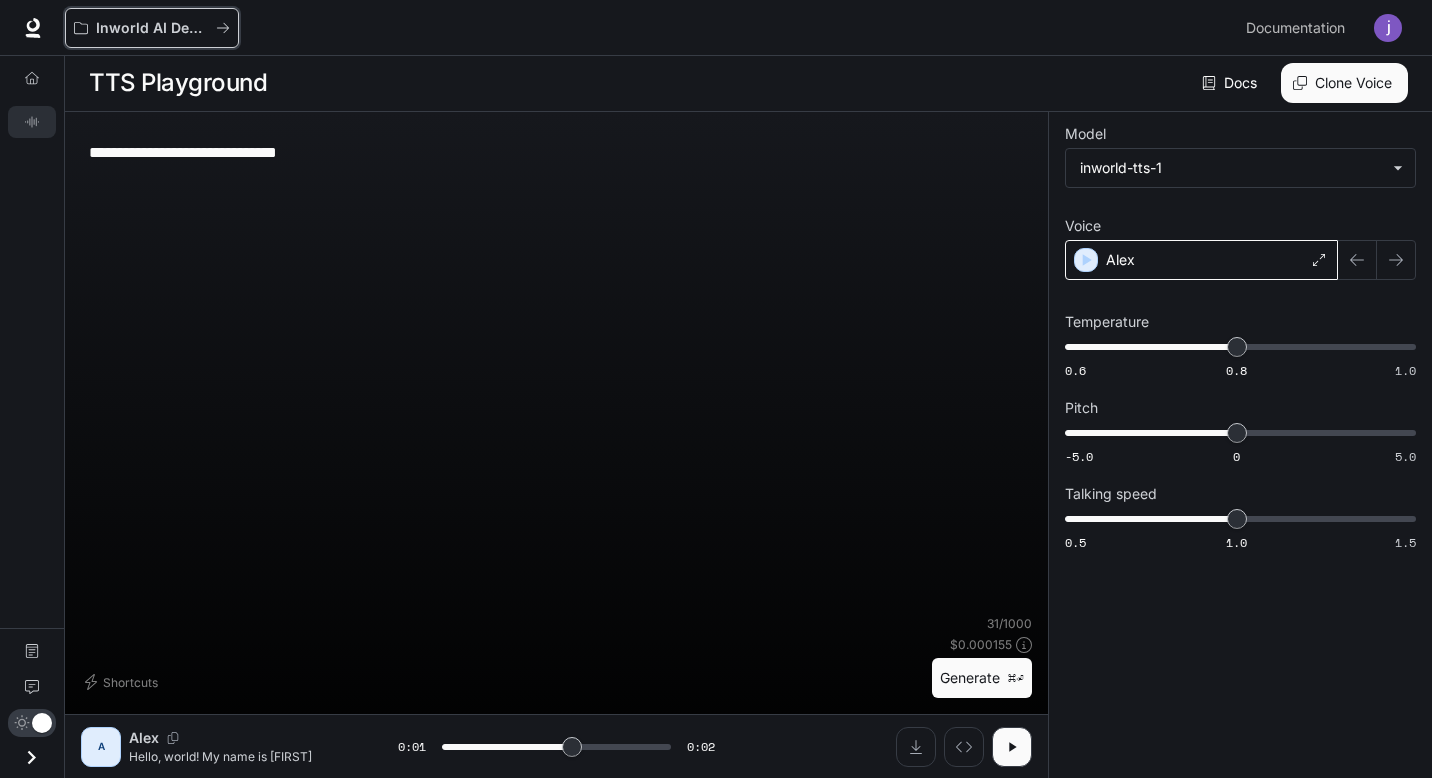 click on "Inworld AI Demos" at bounding box center [152, 28] 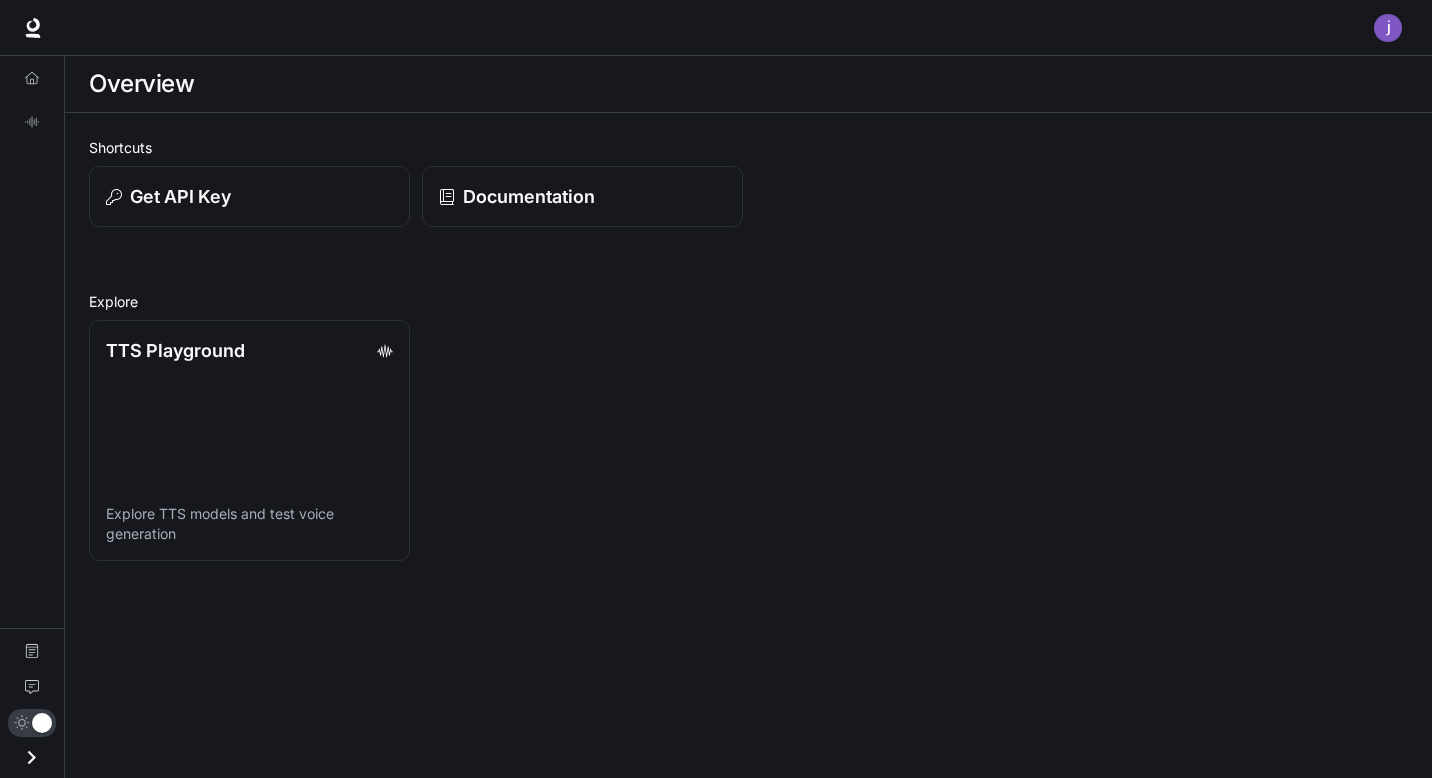 scroll, scrollTop: 0, scrollLeft: 0, axis: both 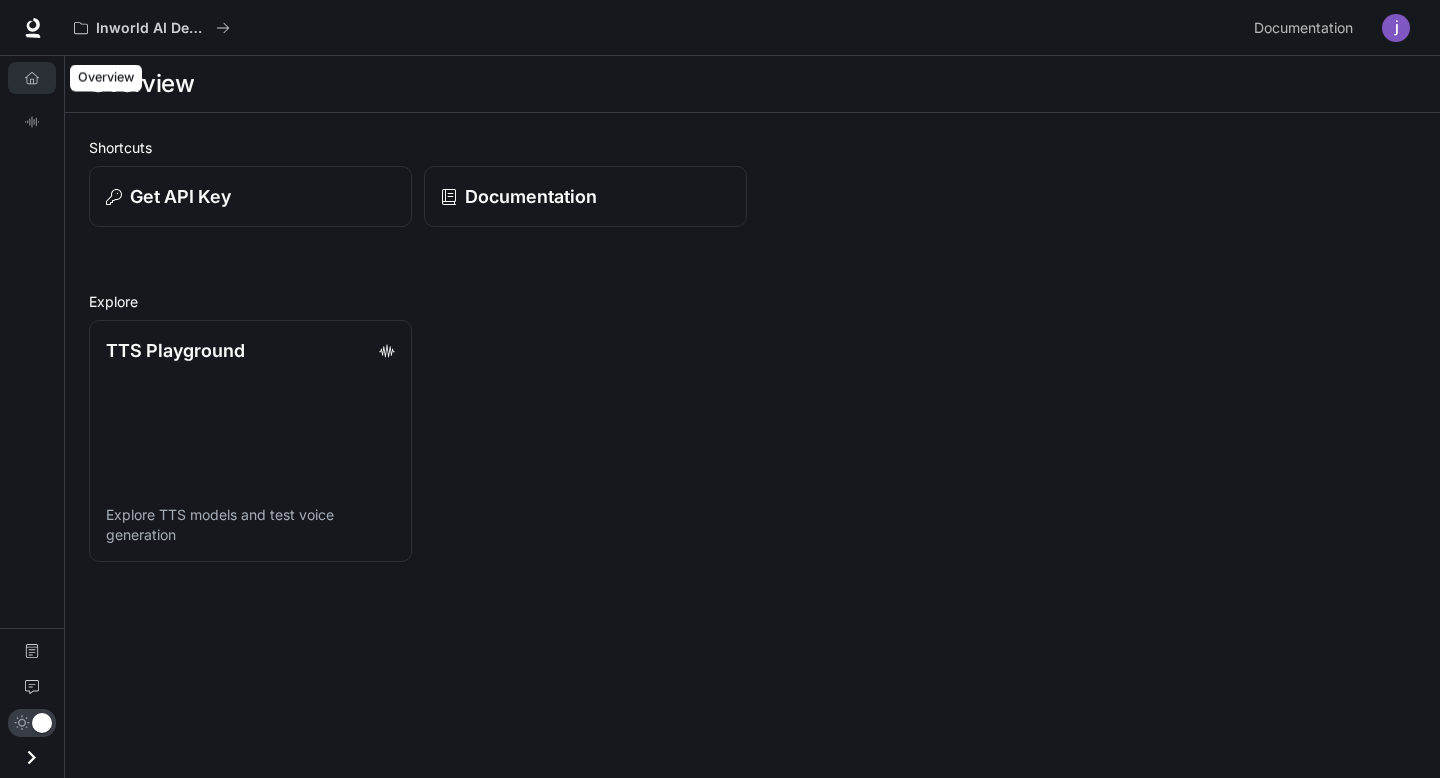 click at bounding box center (32, 78) 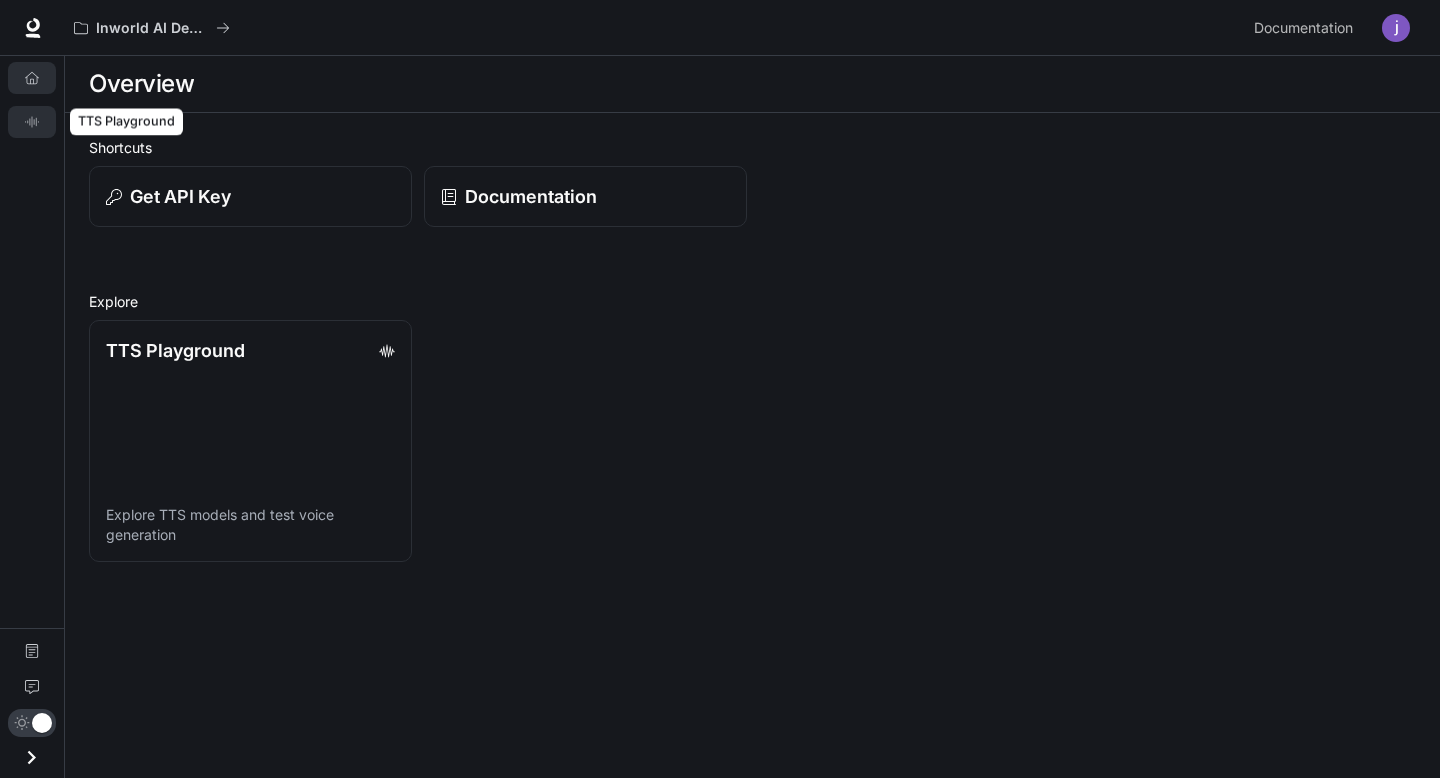 click at bounding box center (32, 122) 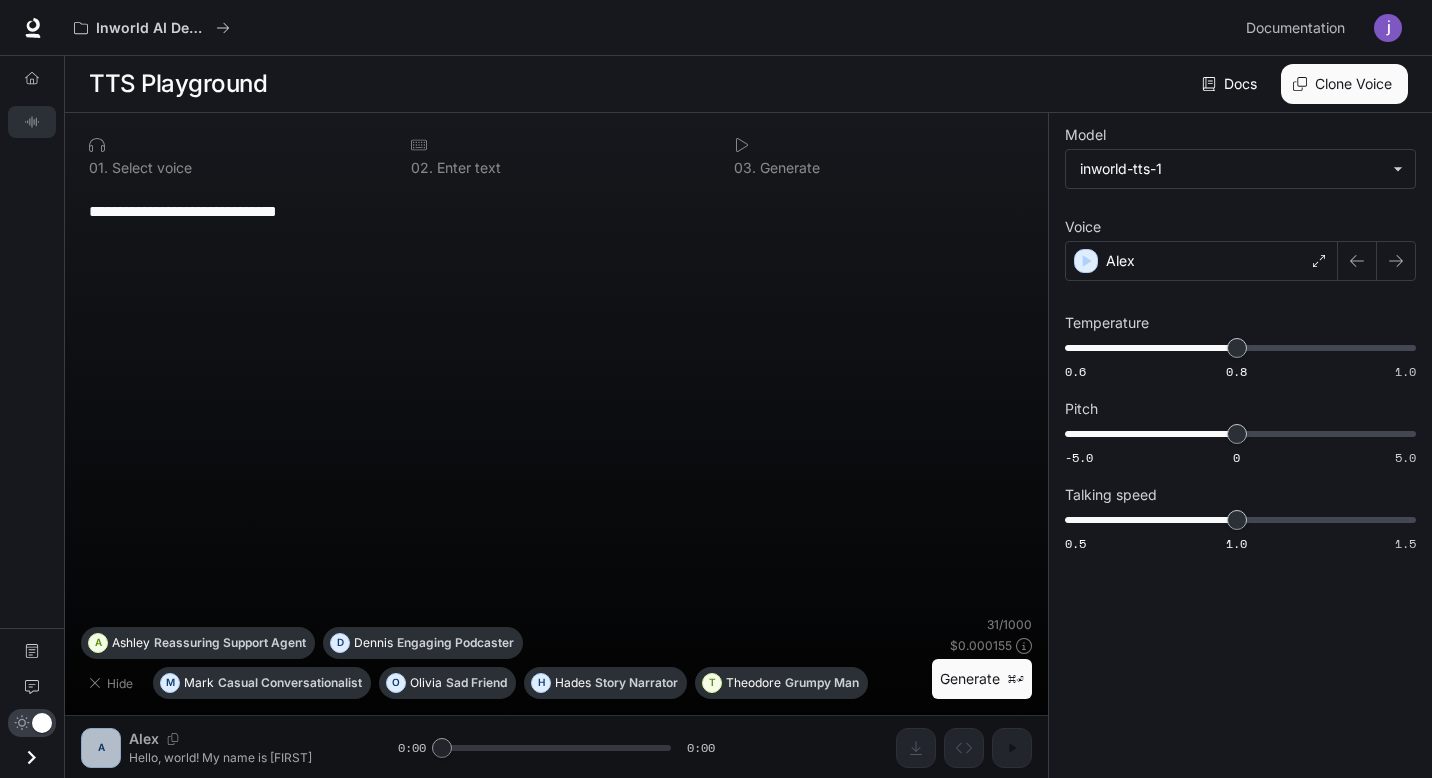 click on "Docs" at bounding box center (1231, 84) 